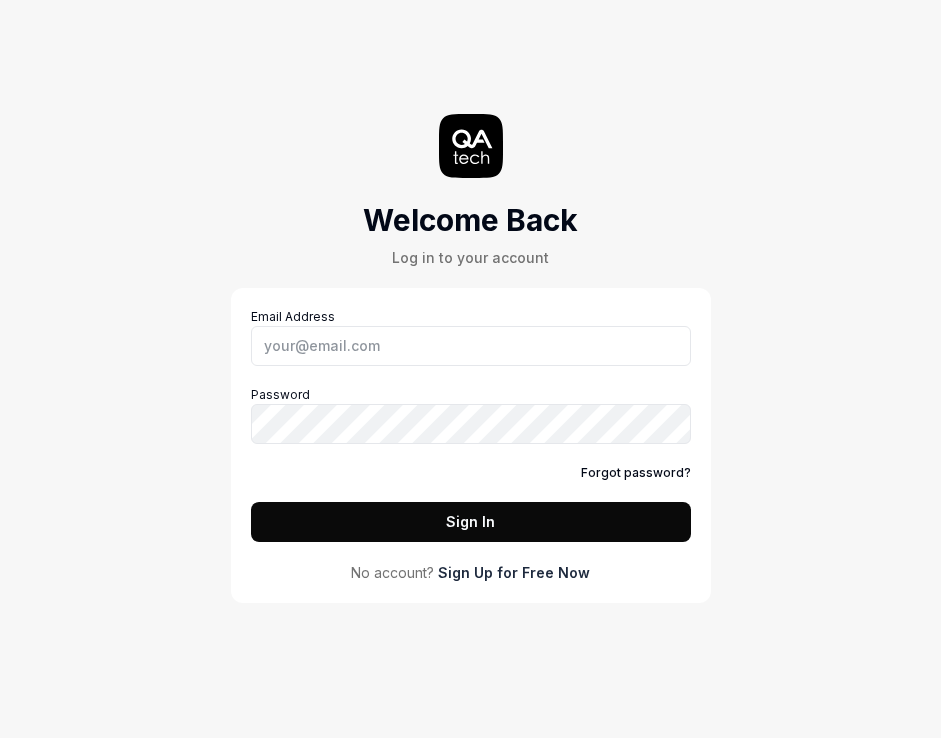 scroll, scrollTop: 0, scrollLeft: 0, axis: both 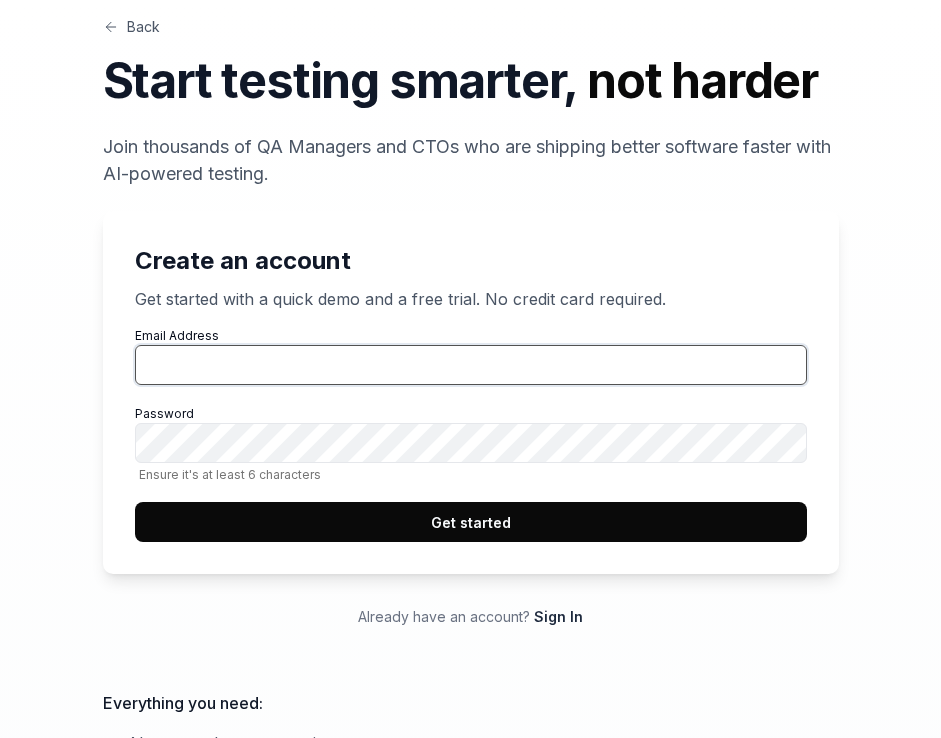click on "Email Address" at bounding box center [471, 365] 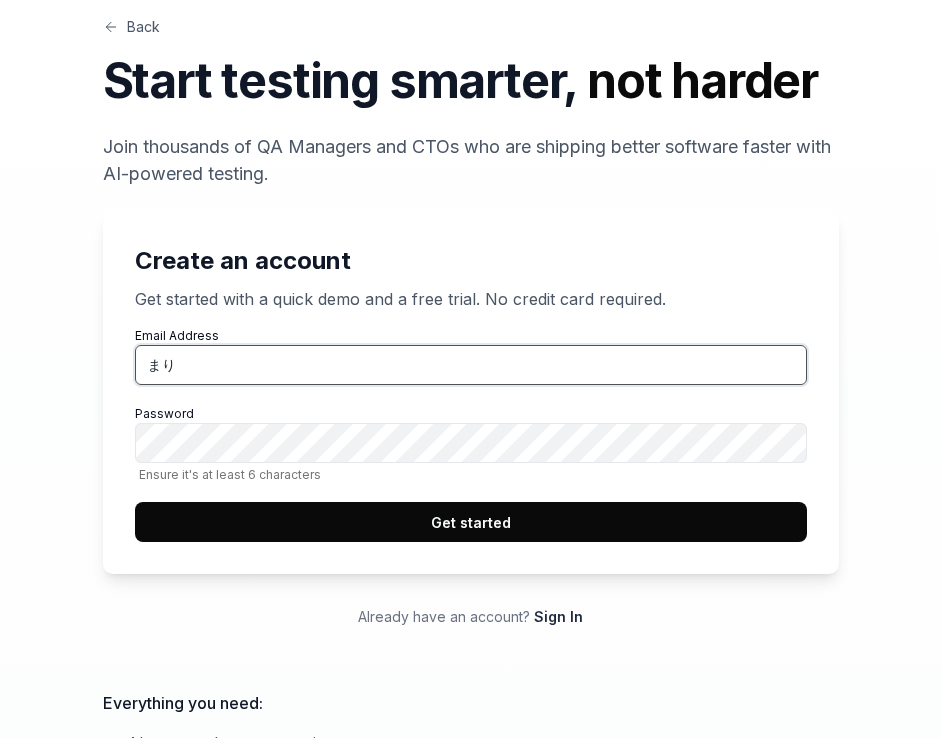 type on "ま" 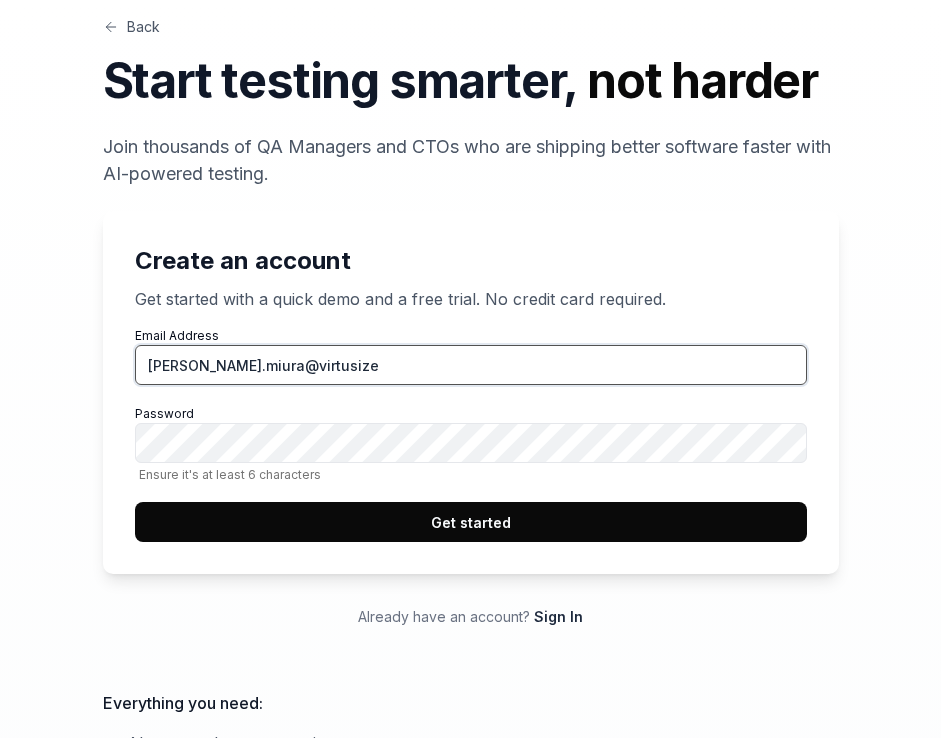 click on "[PERSON_NAME].miura@virtusize" at bounding box center (471, 365) 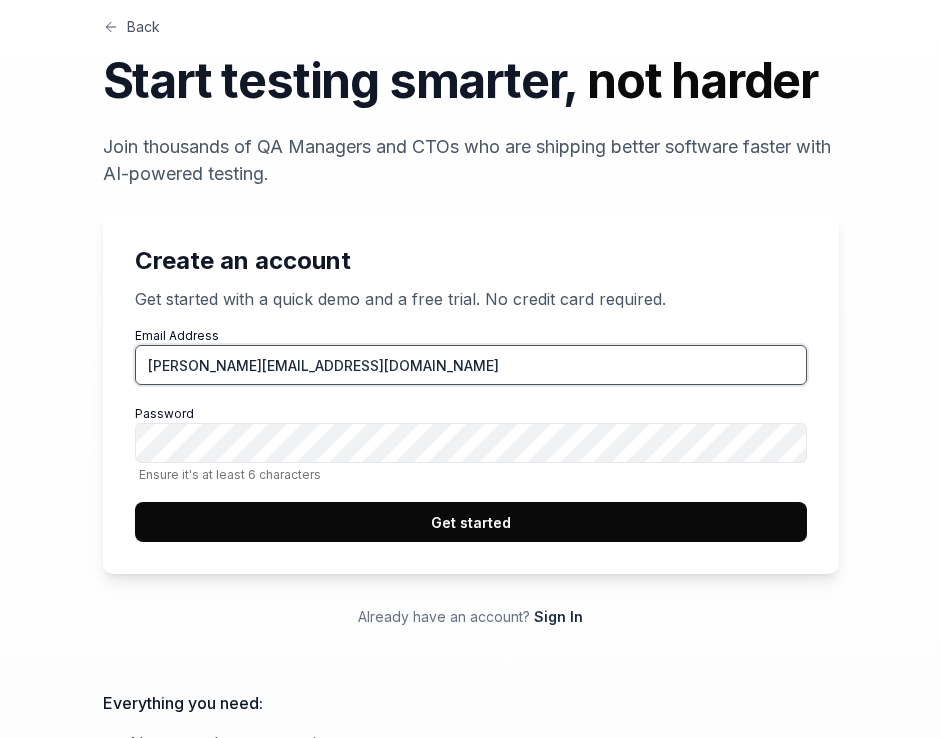 type on "[PERSON_NAME][EMAIL_ADDRESS][DOMAIN_NAME]" 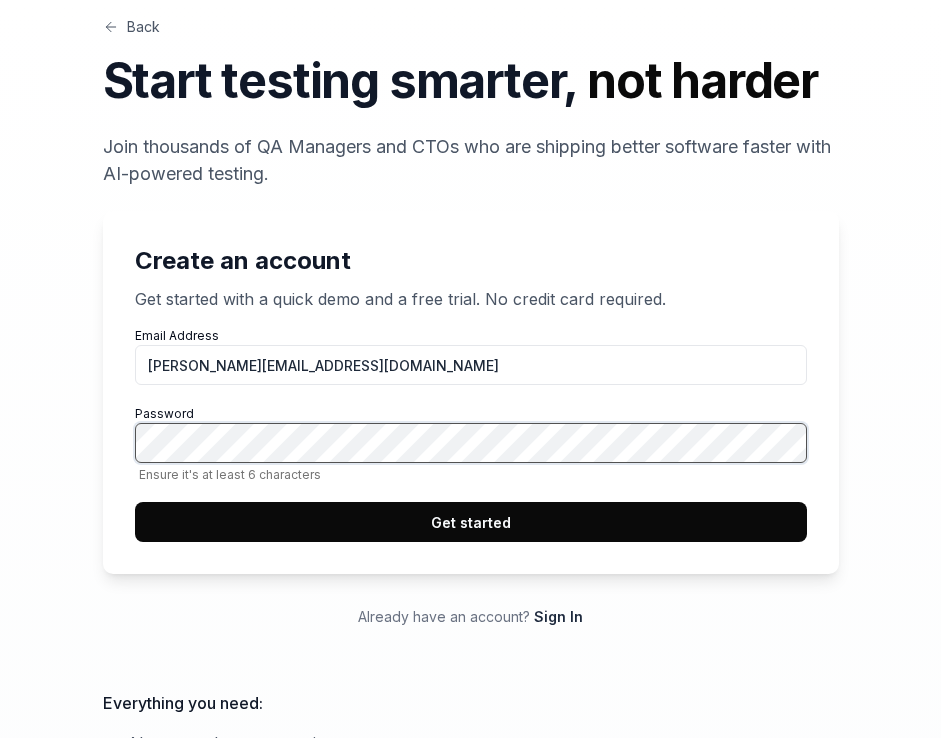 click 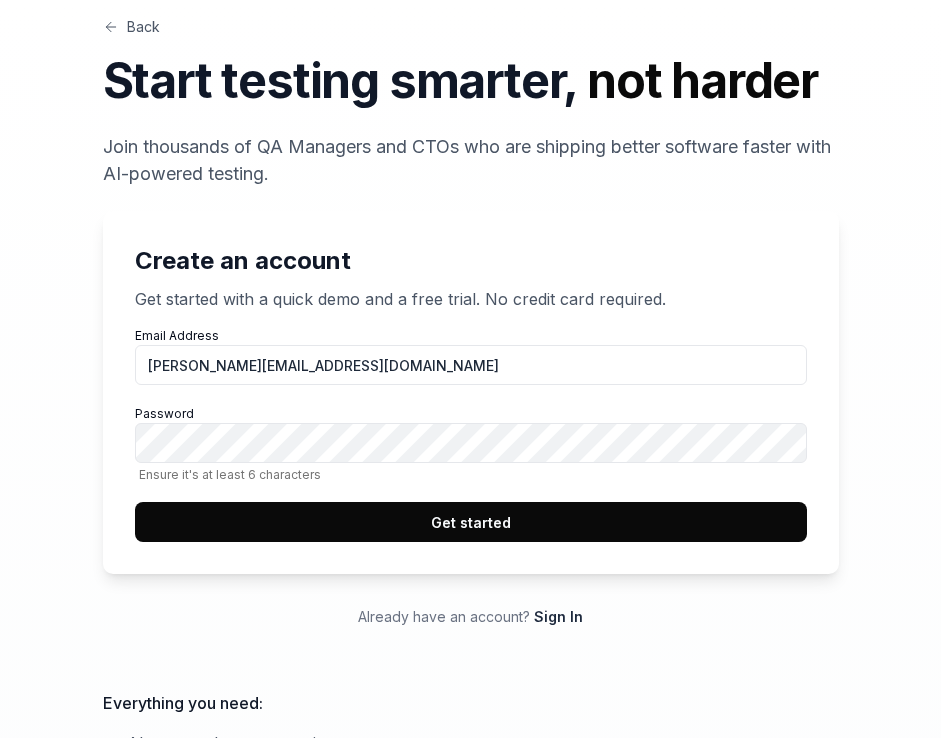 click on "Get started" at bounding box center (471, 522) 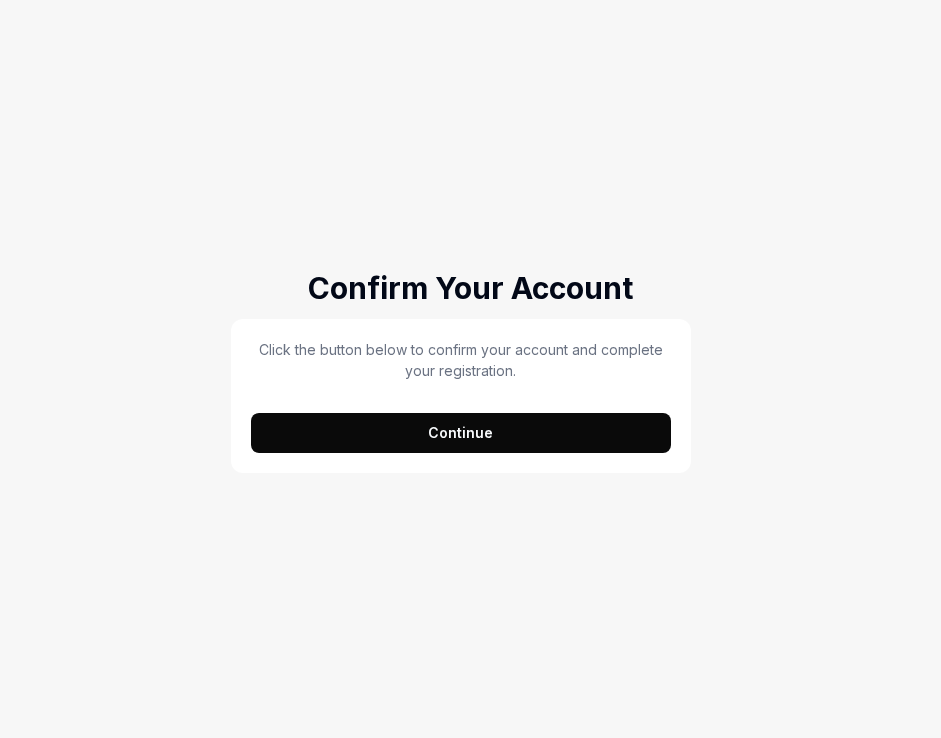 scroll, scrollTop: 0, scrollLeft: 0, axis: both 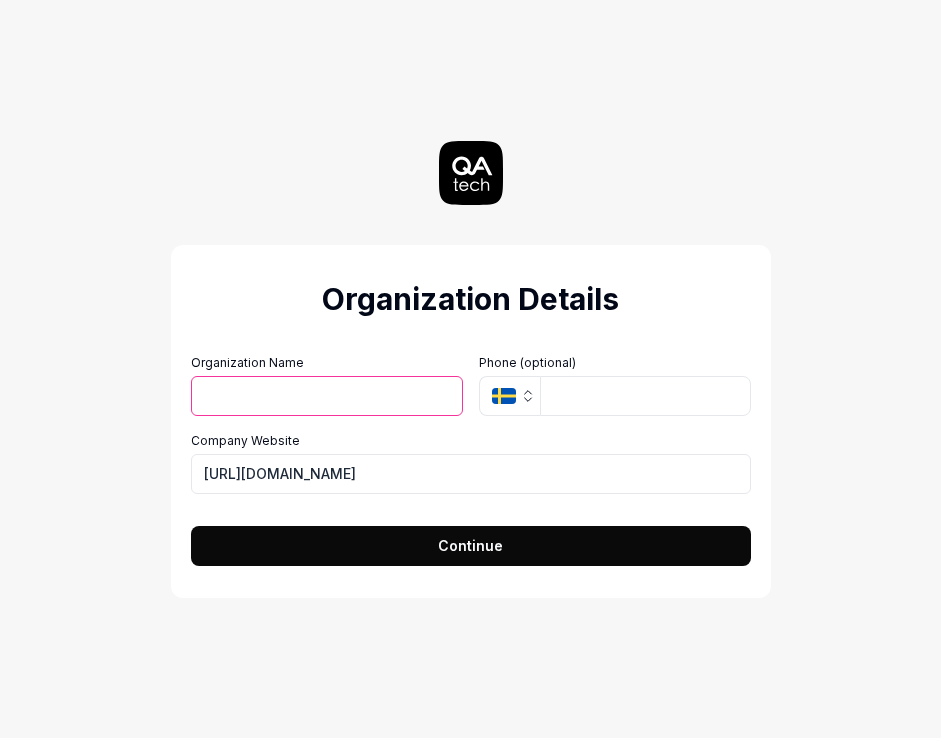 click on "Organization Name" at bounding box center [327, 396] 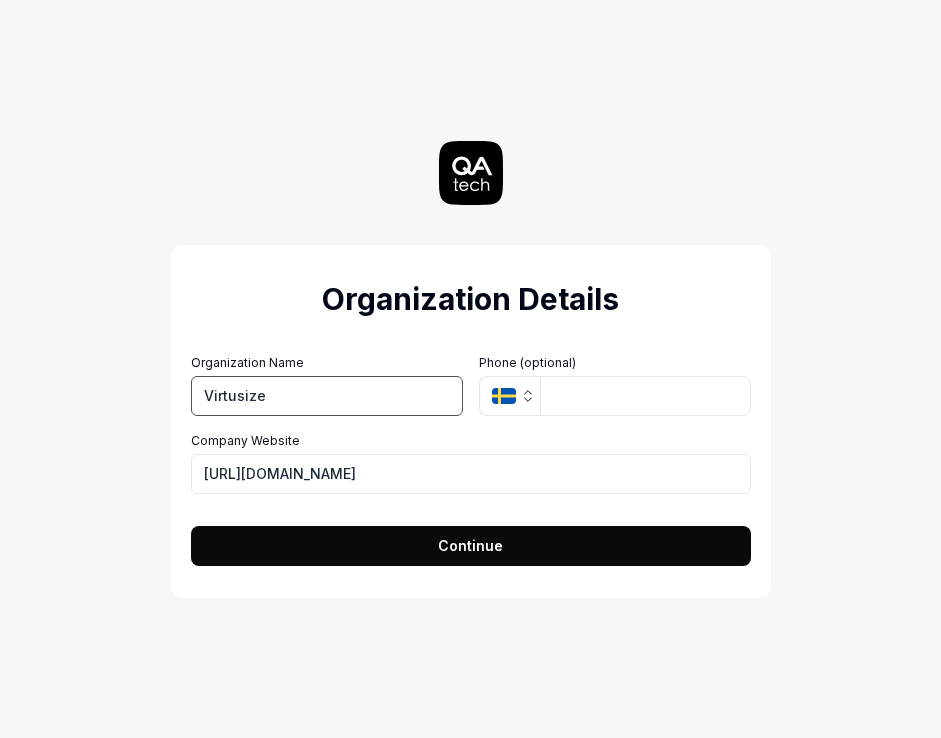 type on "Virtusize" 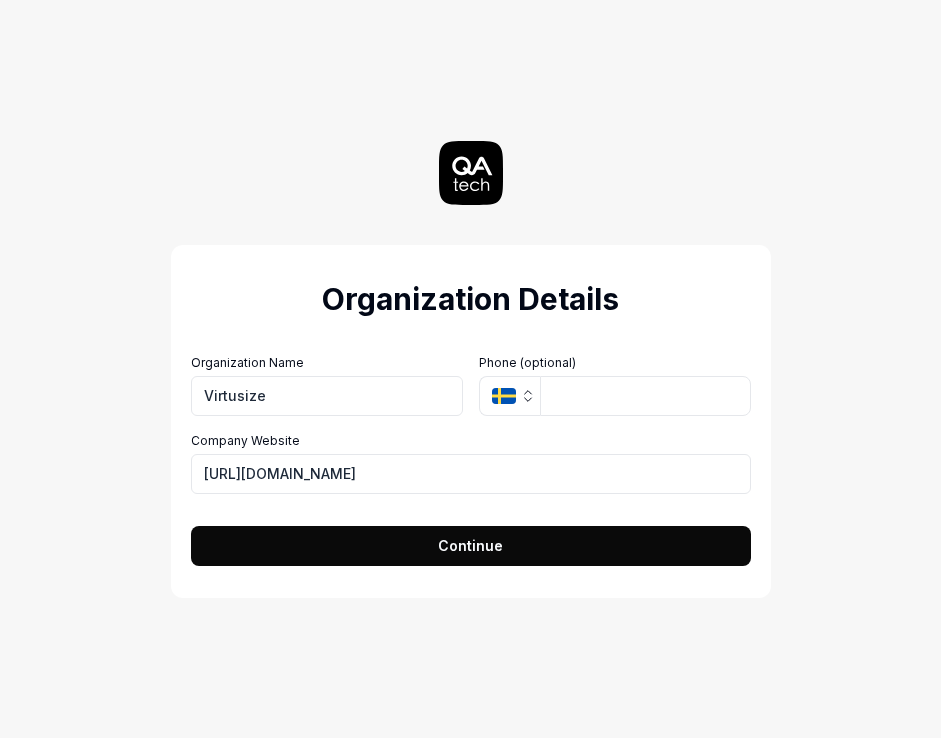 click on "Organization Details Organization Name Virtusize Organization Logo (Square minimum 256x256px) Click to upload   or drag and drop SVG, PNG, JPG or GIF Phone (optional) SE Company Website https://virtusize.com Continue" at bounding box center [471, 421] 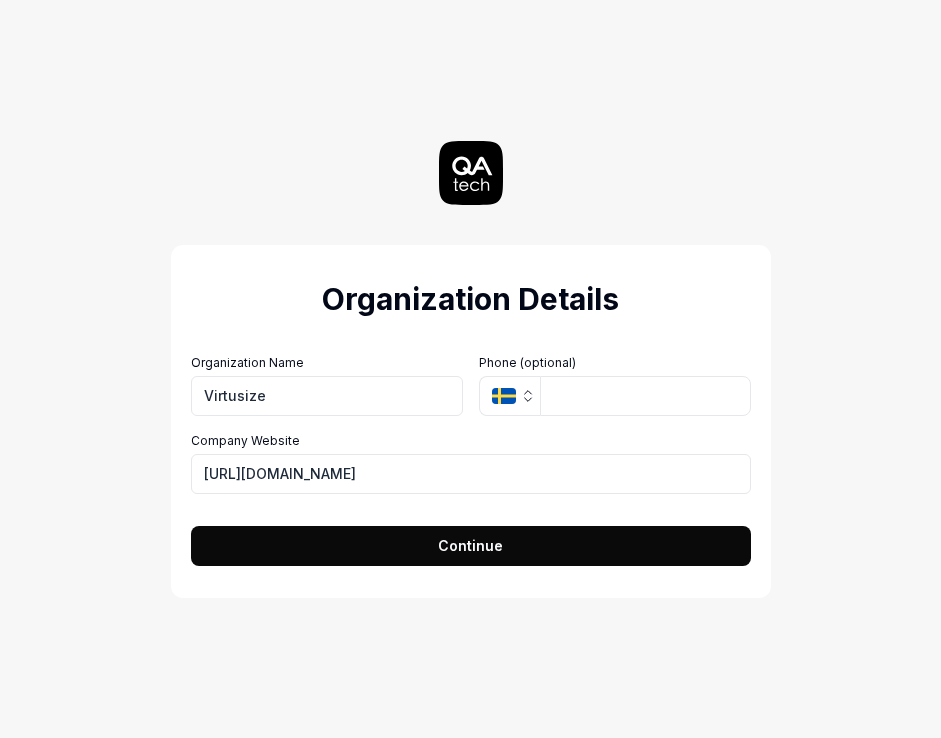 click 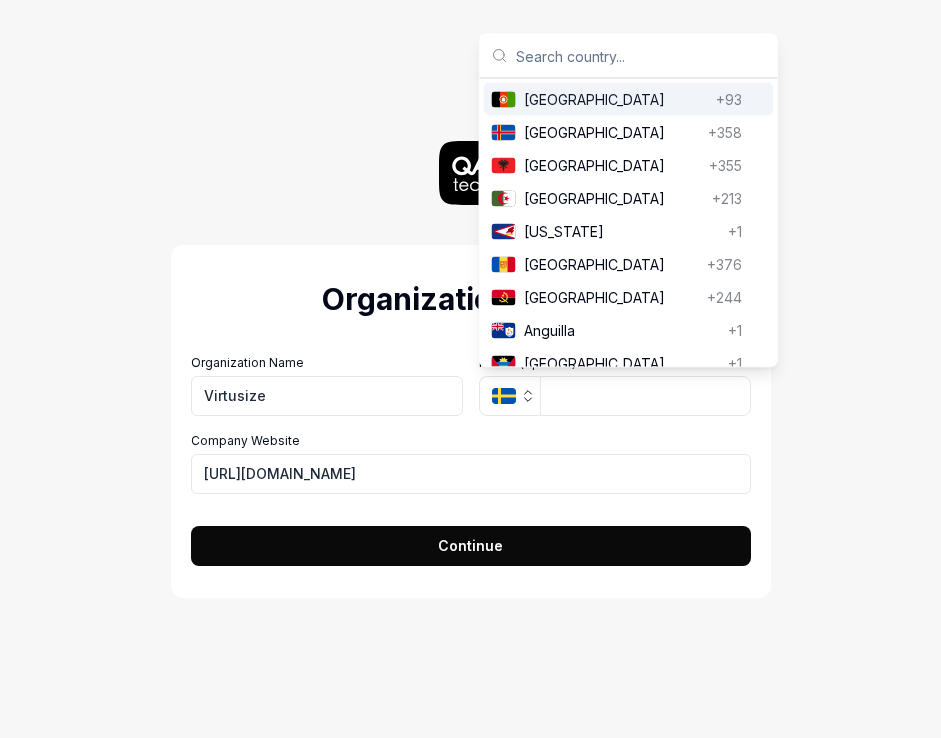 click at bounding box center (641, 56) 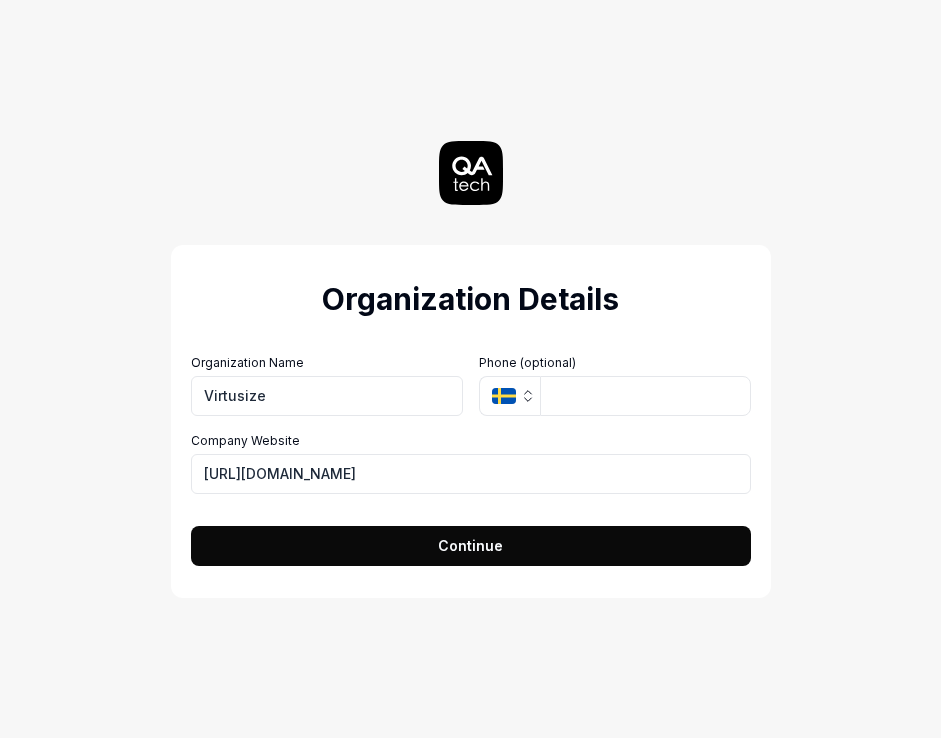 drag, startPoint x: 495, startPoint y: 548, endPoint x: 406, endPoint y: 355, distance: 212.53235 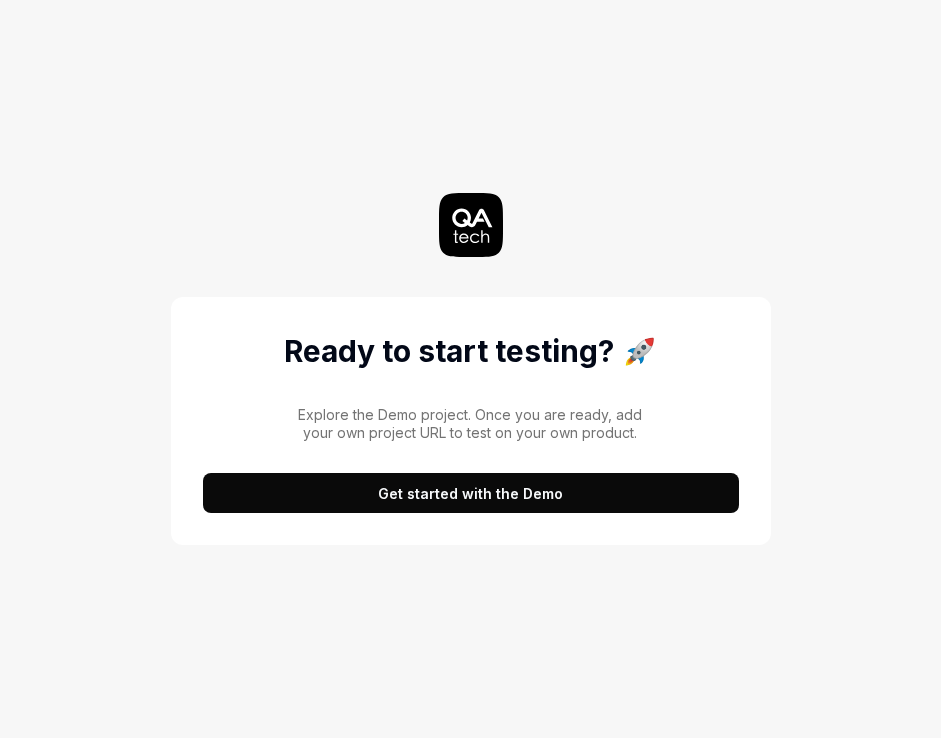 click on "Get started with the Demo" at bounding box center [471, 493] 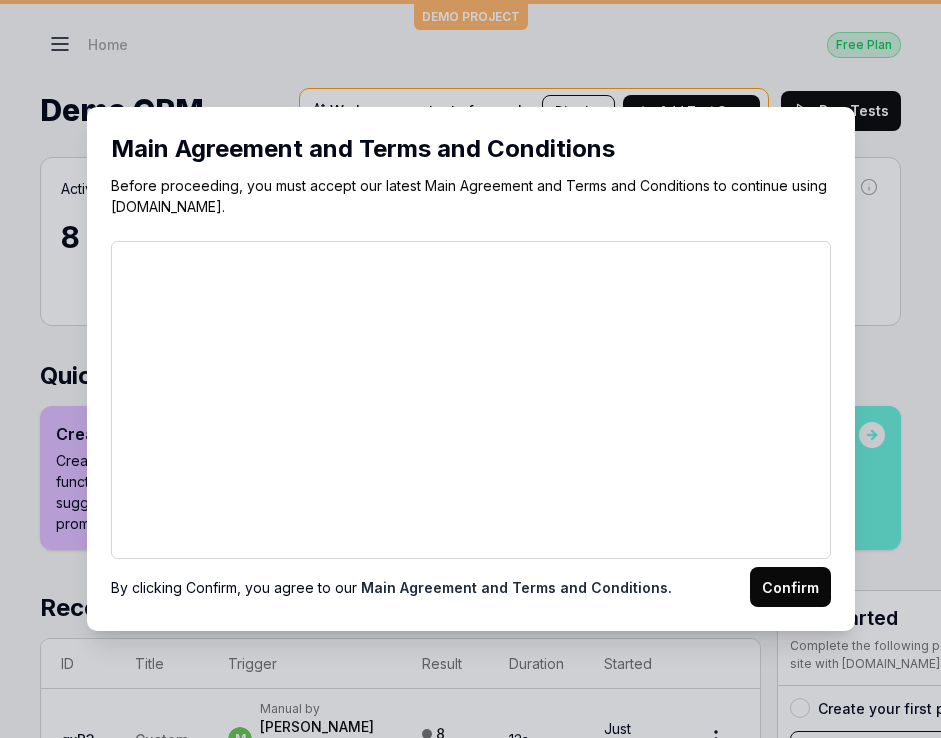 click on "Confirm" at bounding box center [790, 587] 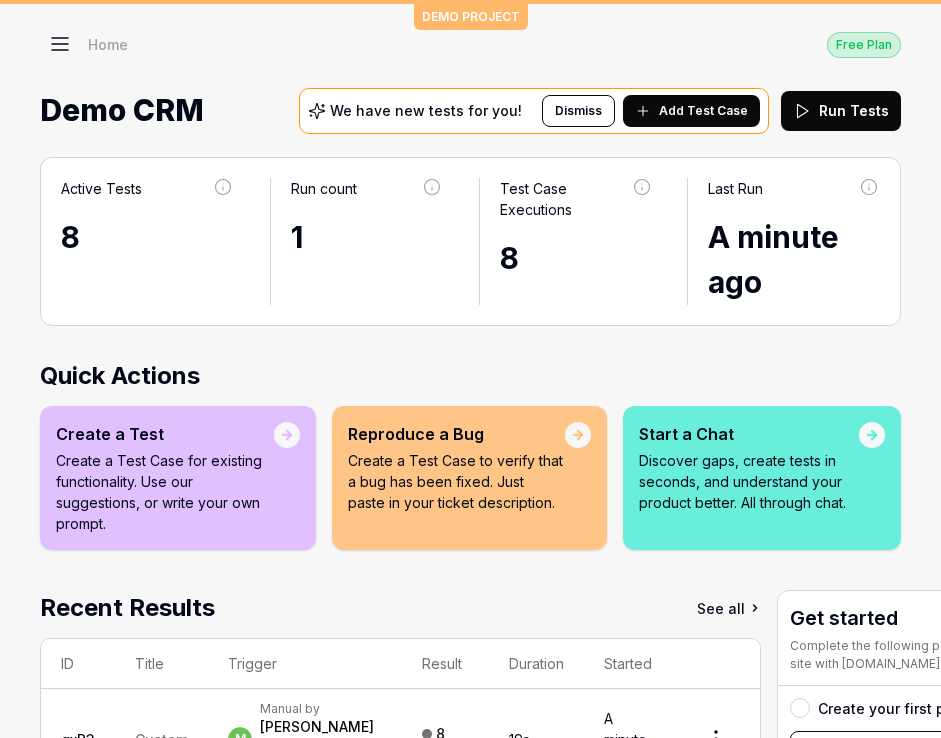 click on "Free Plan" at bounding box center [864, 45] 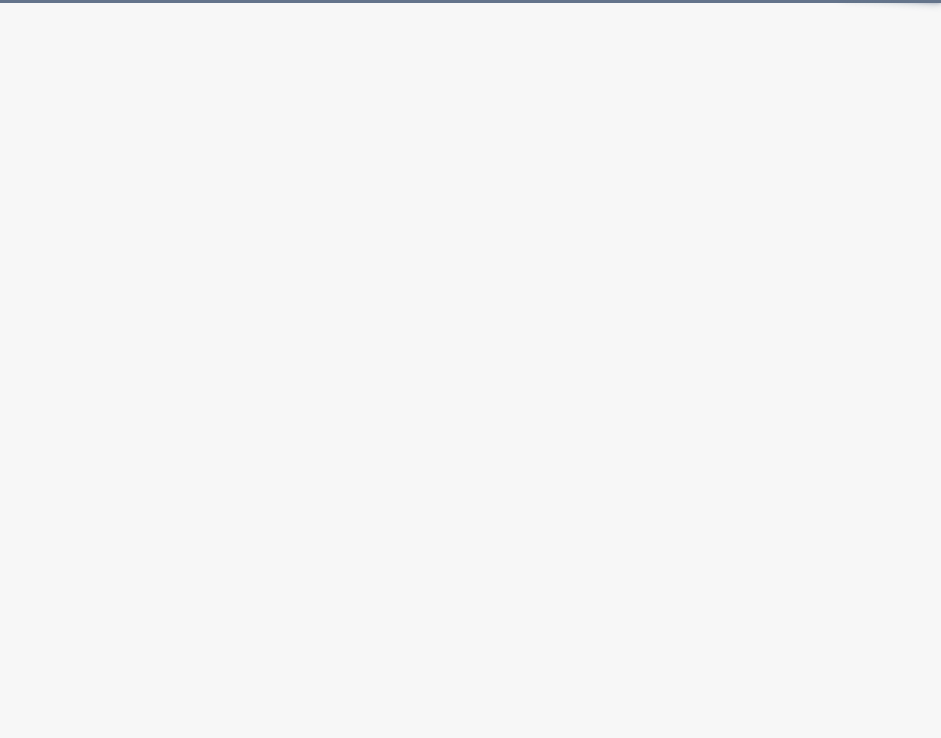 click at bounding box center [470, 0] 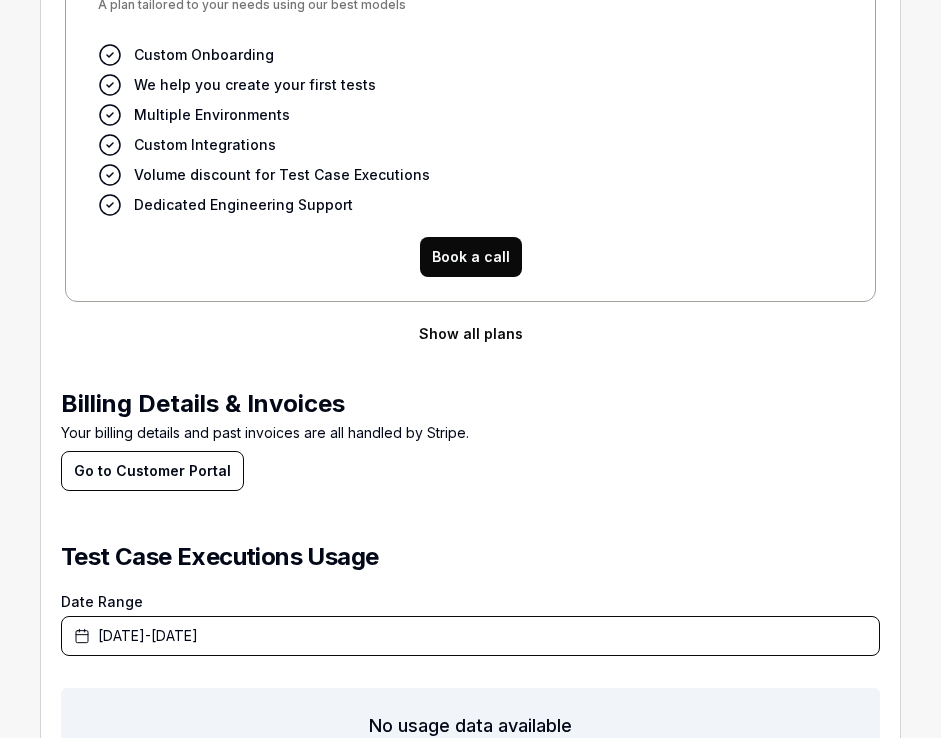 scroll, scrollTop: 690, scrollLeft: 0, axis: vertical 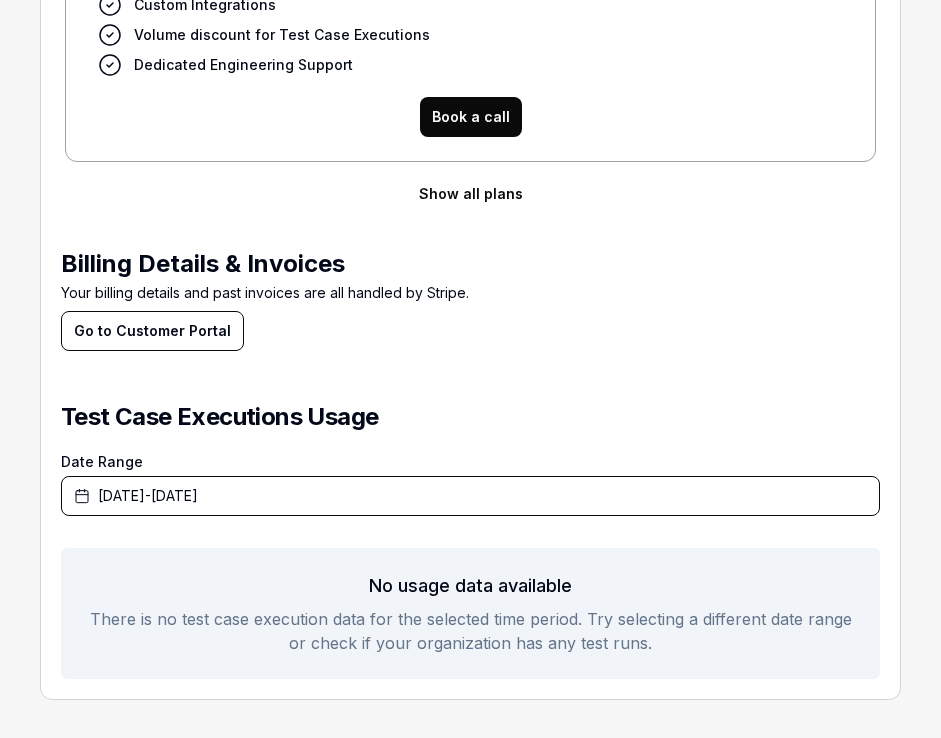 click on "Show all plans" at bounding box center (470, 194) 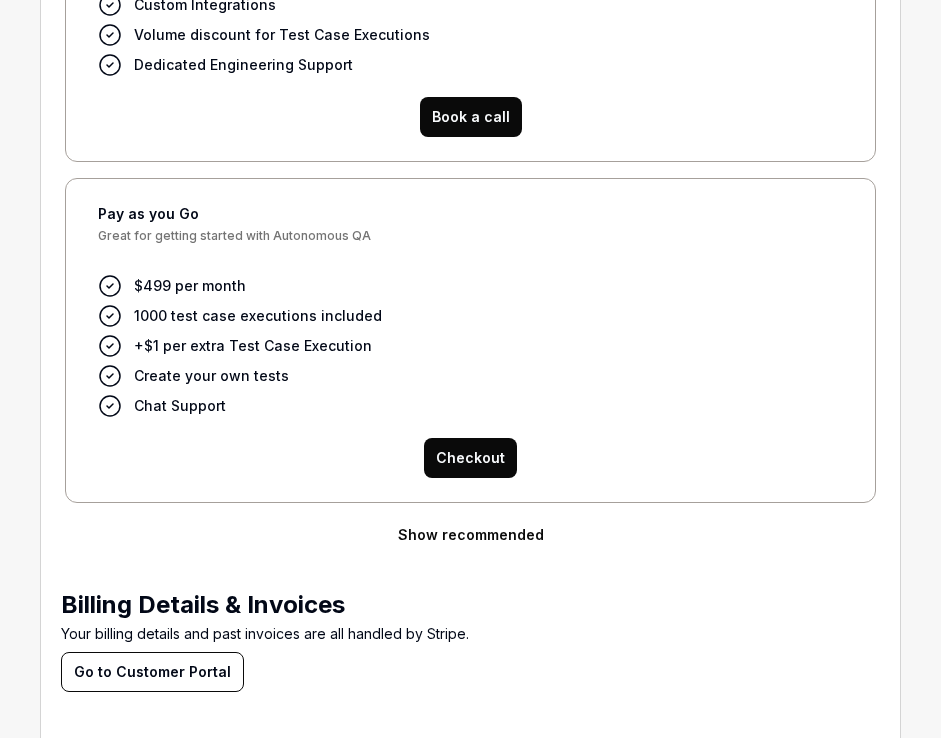 click on "Checkout" at bounding box center [470, 458] 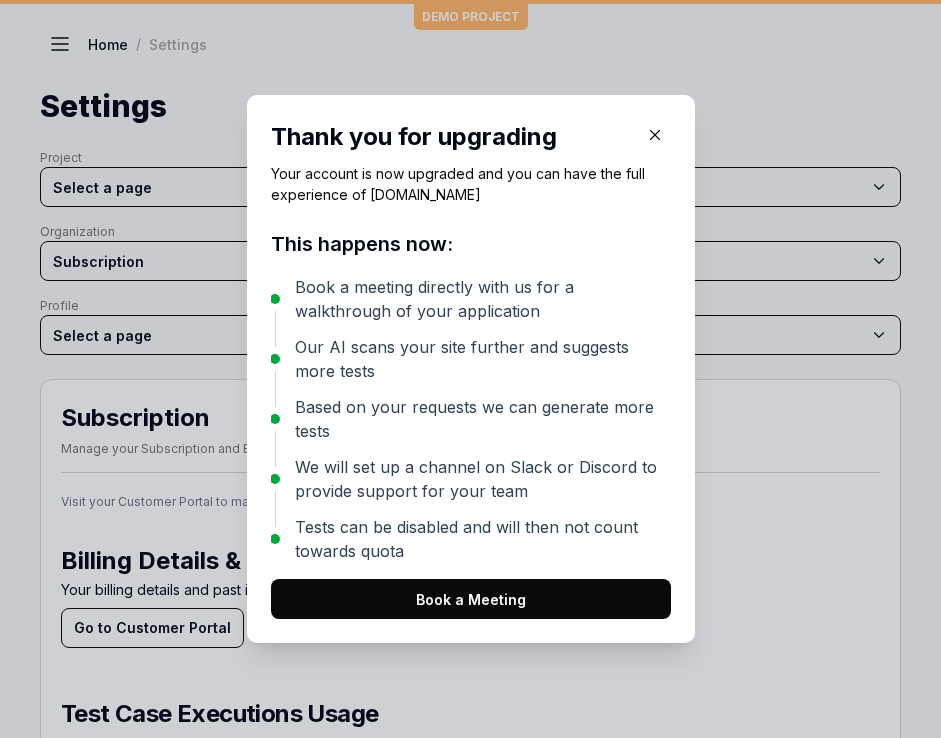 scroll, scrollTop: 0, scrollLeft: 0, axis: both 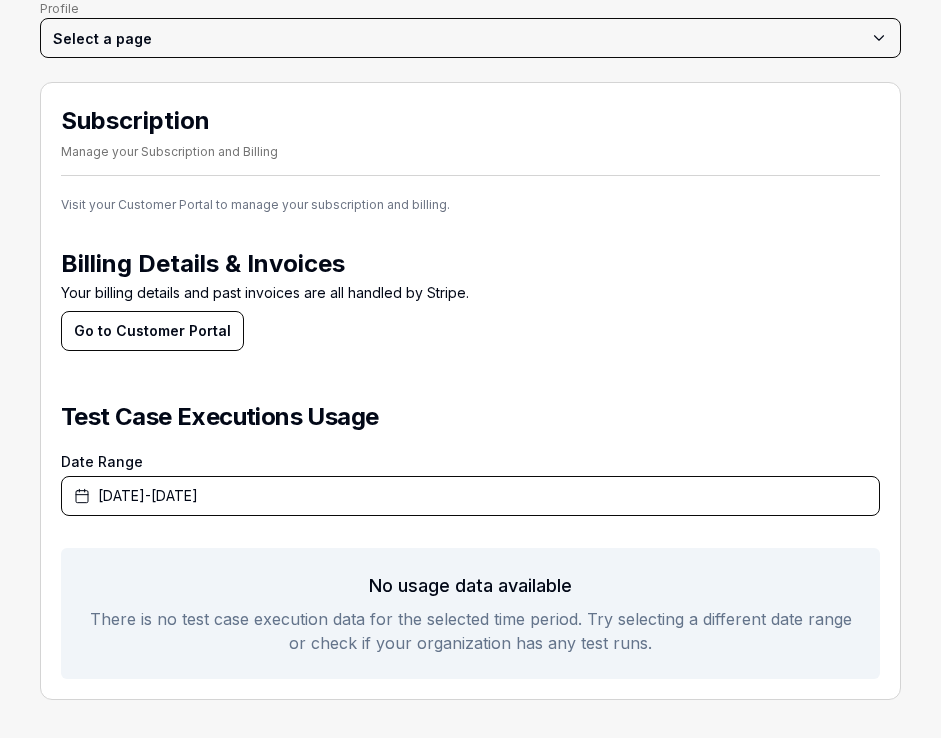 click on "Go to Customer Portal" at bounding box center (152, 331) 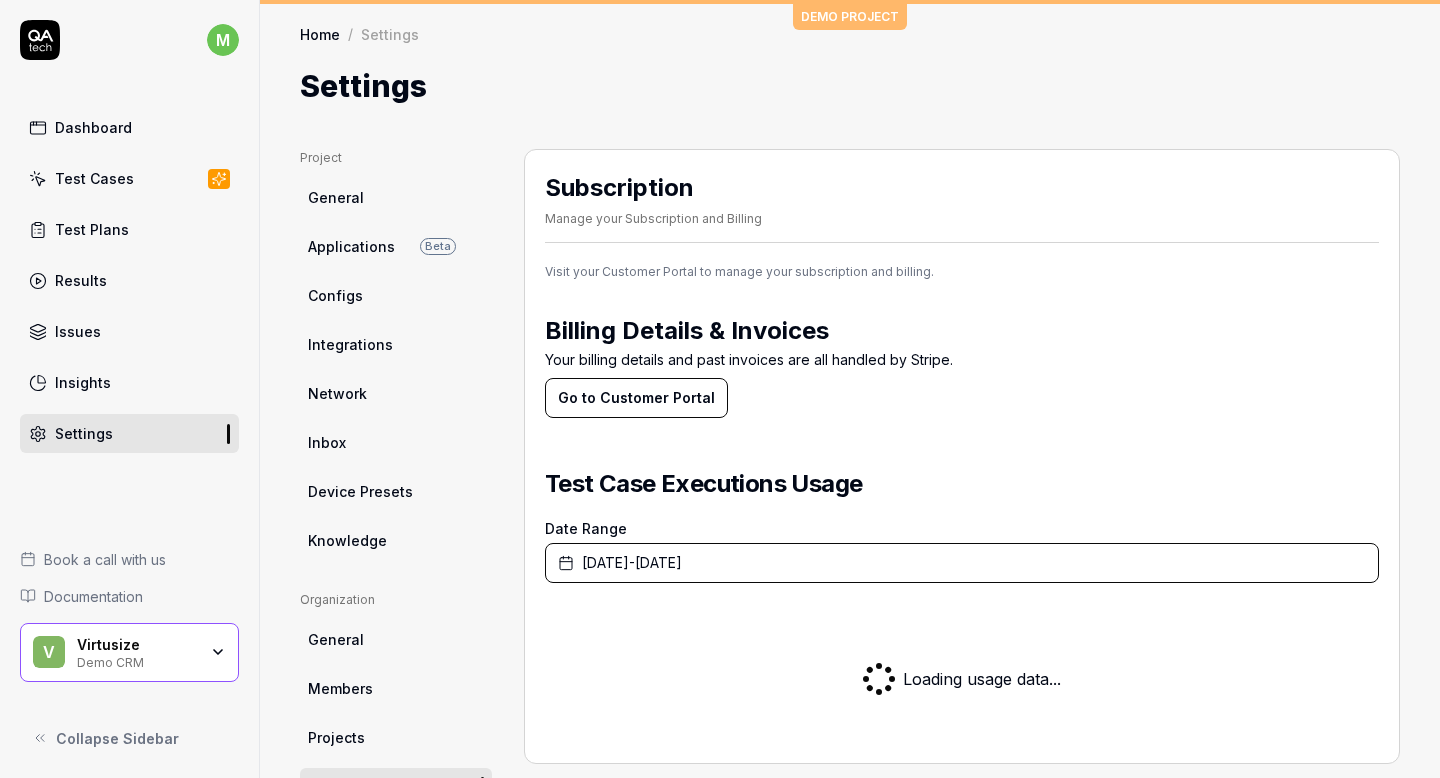 scroll, scrollTop: 0, scrollLeft: 0, axis: both 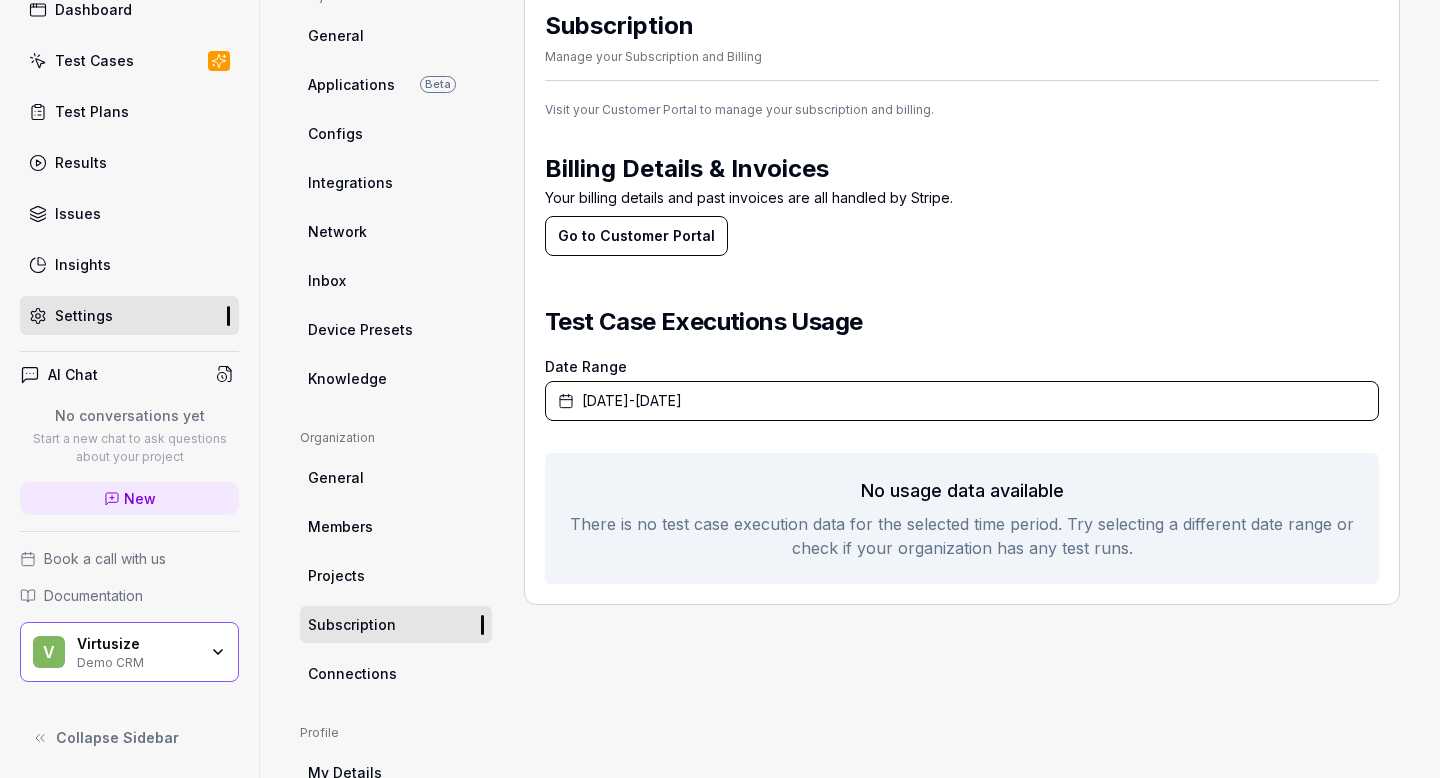 click 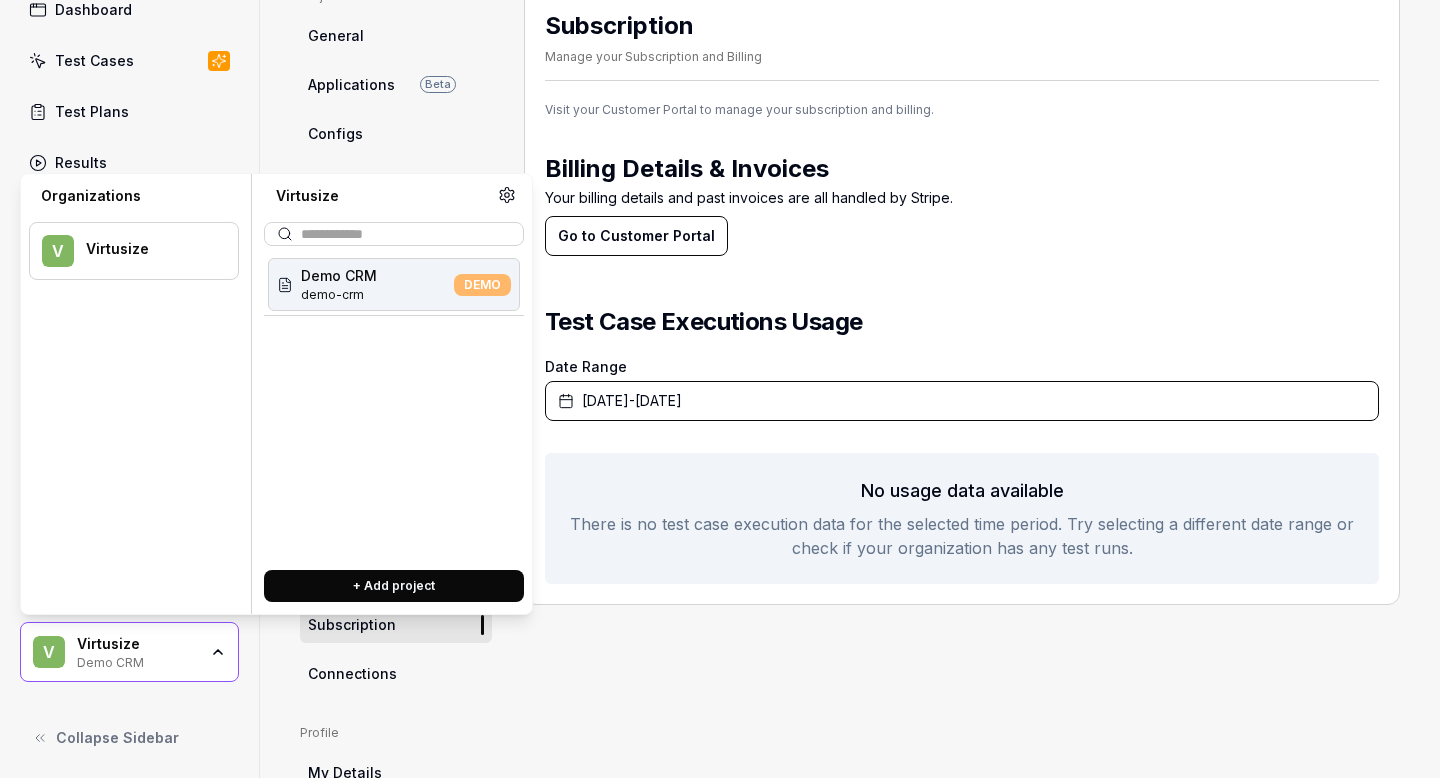 click on "Virtusize" at bounding box center [137, 644] 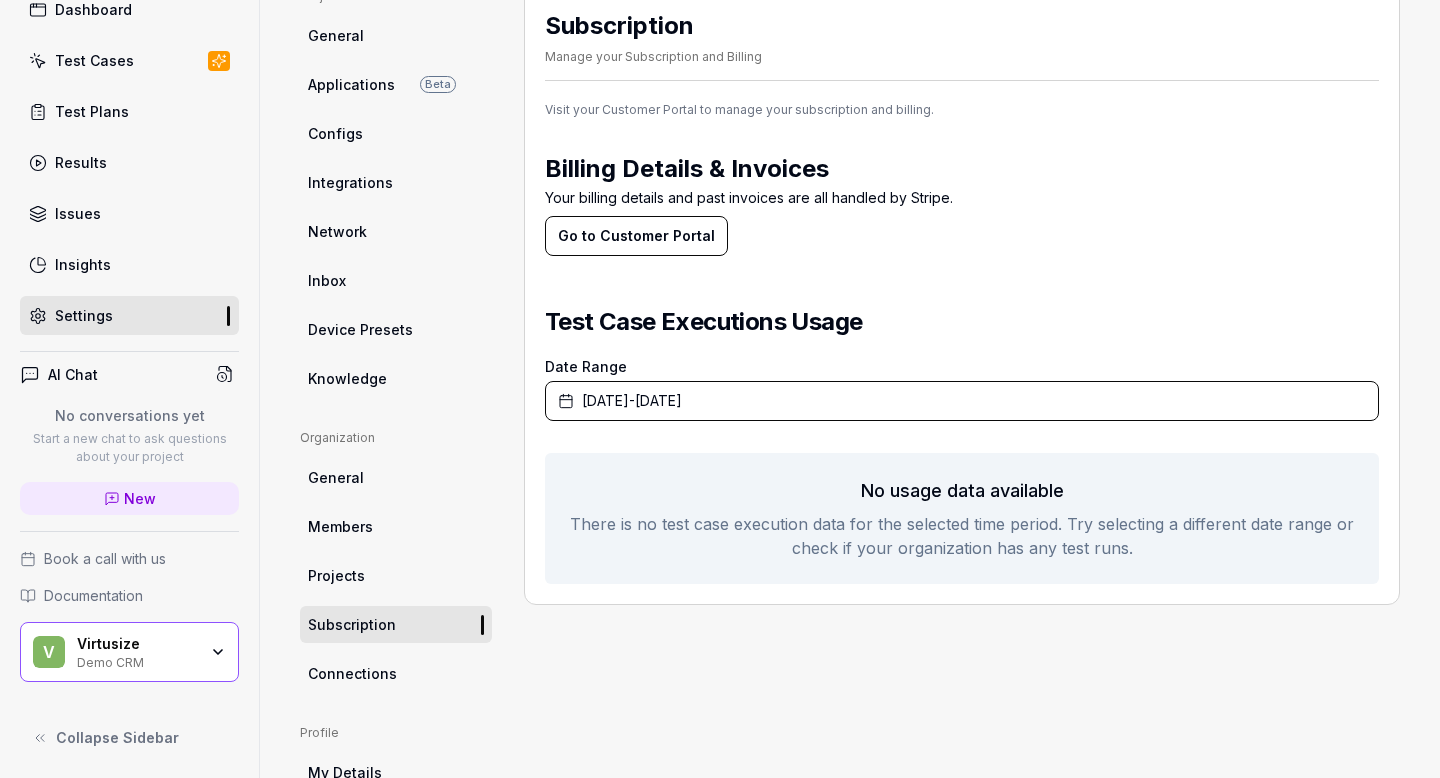 click on "V" at bounding box center [49, 652] 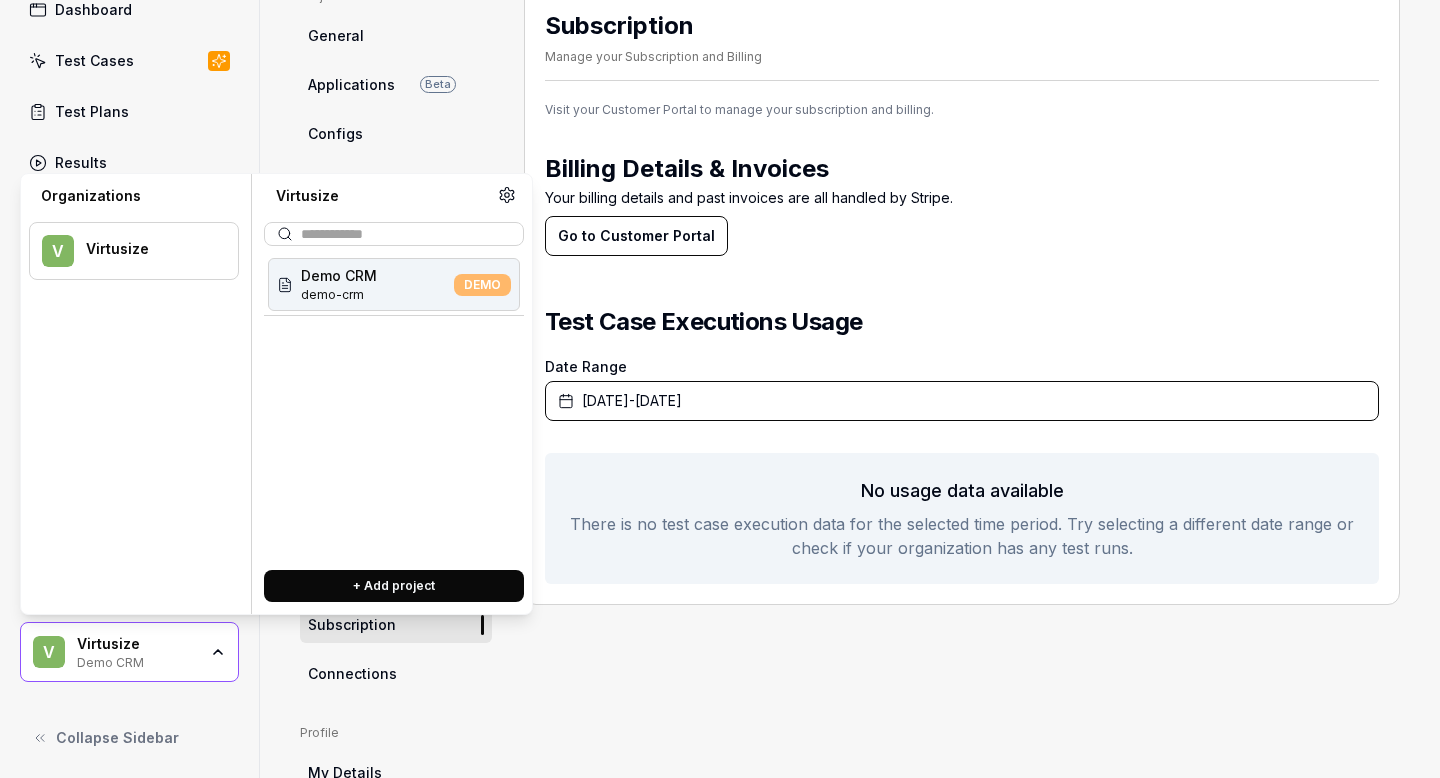 click on "Virtusize" at bounding box center [149, 249] 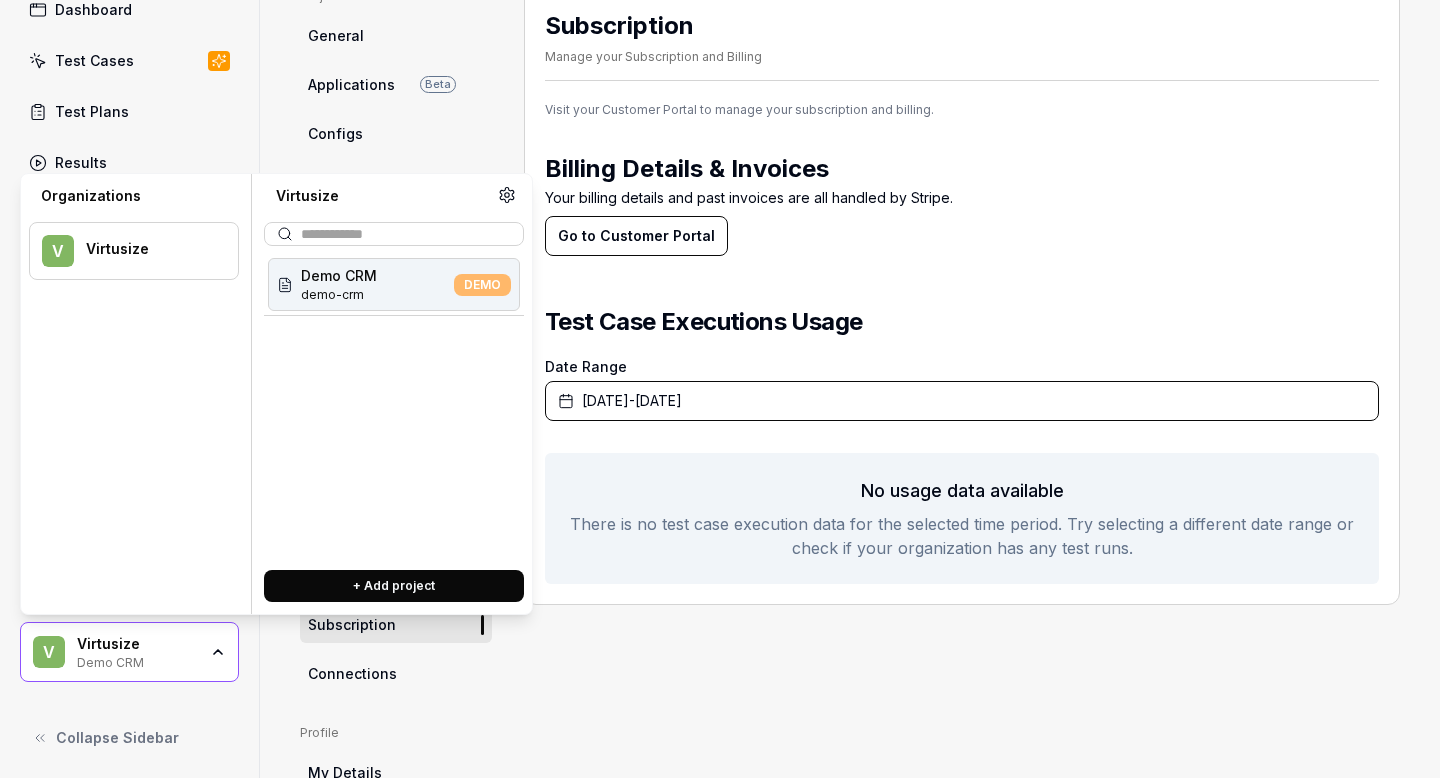 click on "Virtusize" at bounding box center (149, 249) 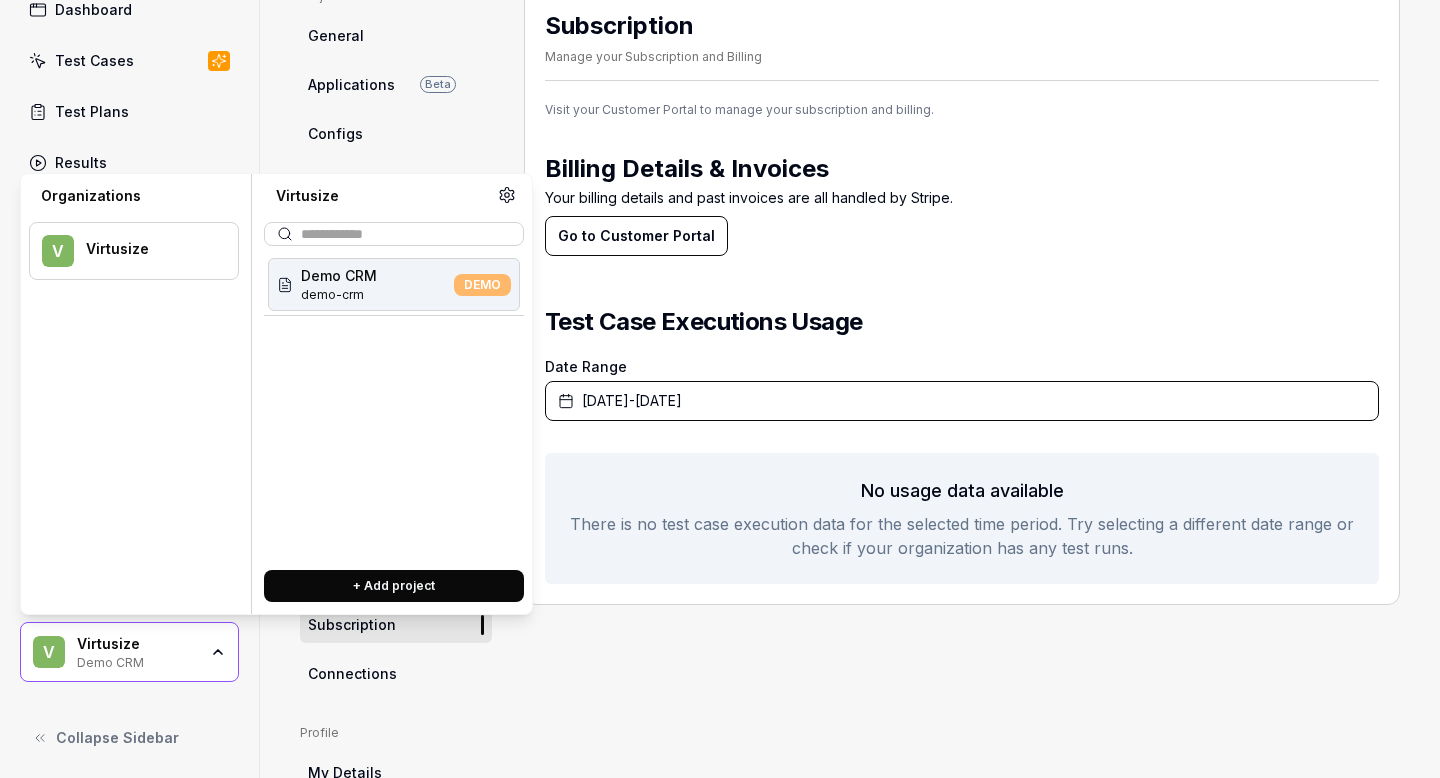 click on "Virtusize" at bounding box center [149, 249] 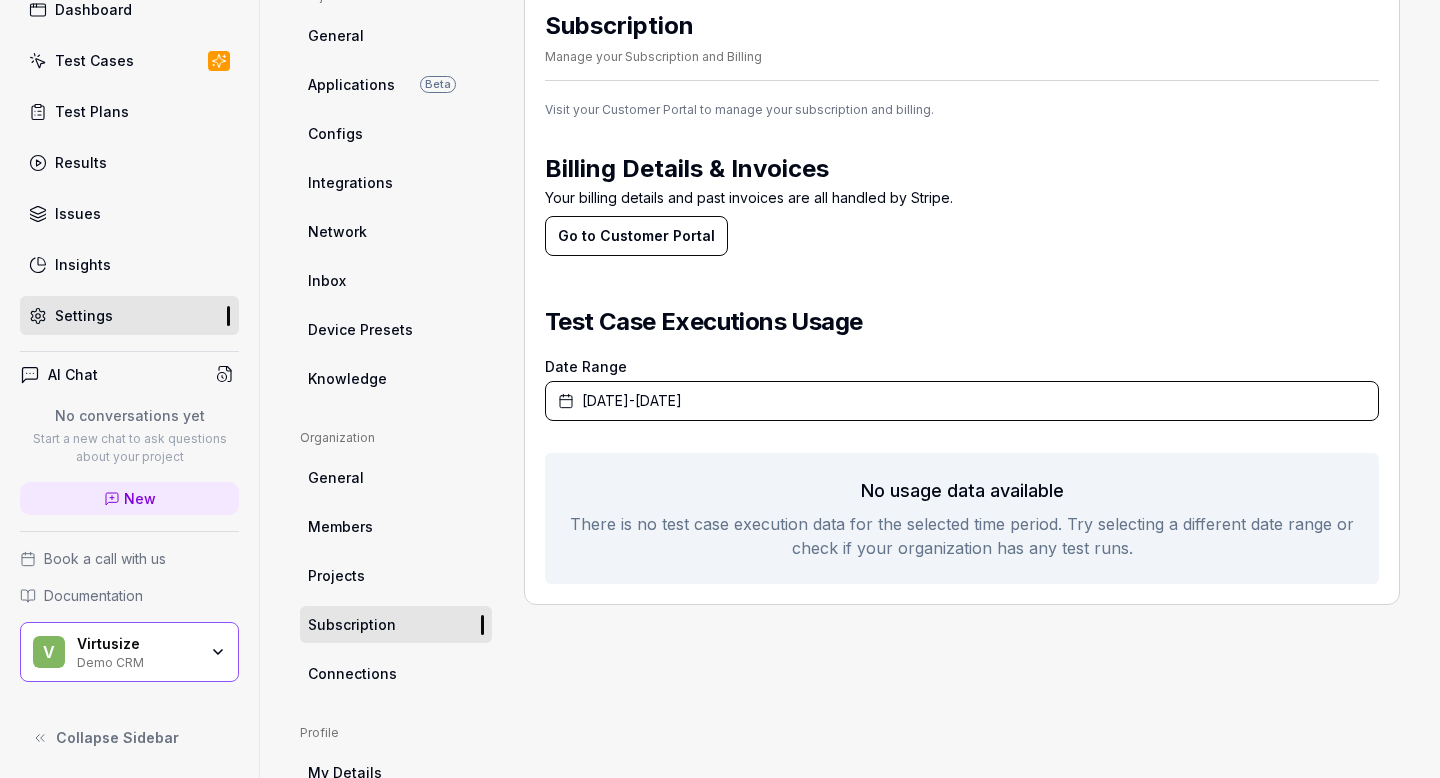 click on "Your billing details and past invoices are all handled by Stripe. Go to Customer Portal" at bounding box center (962, 245) 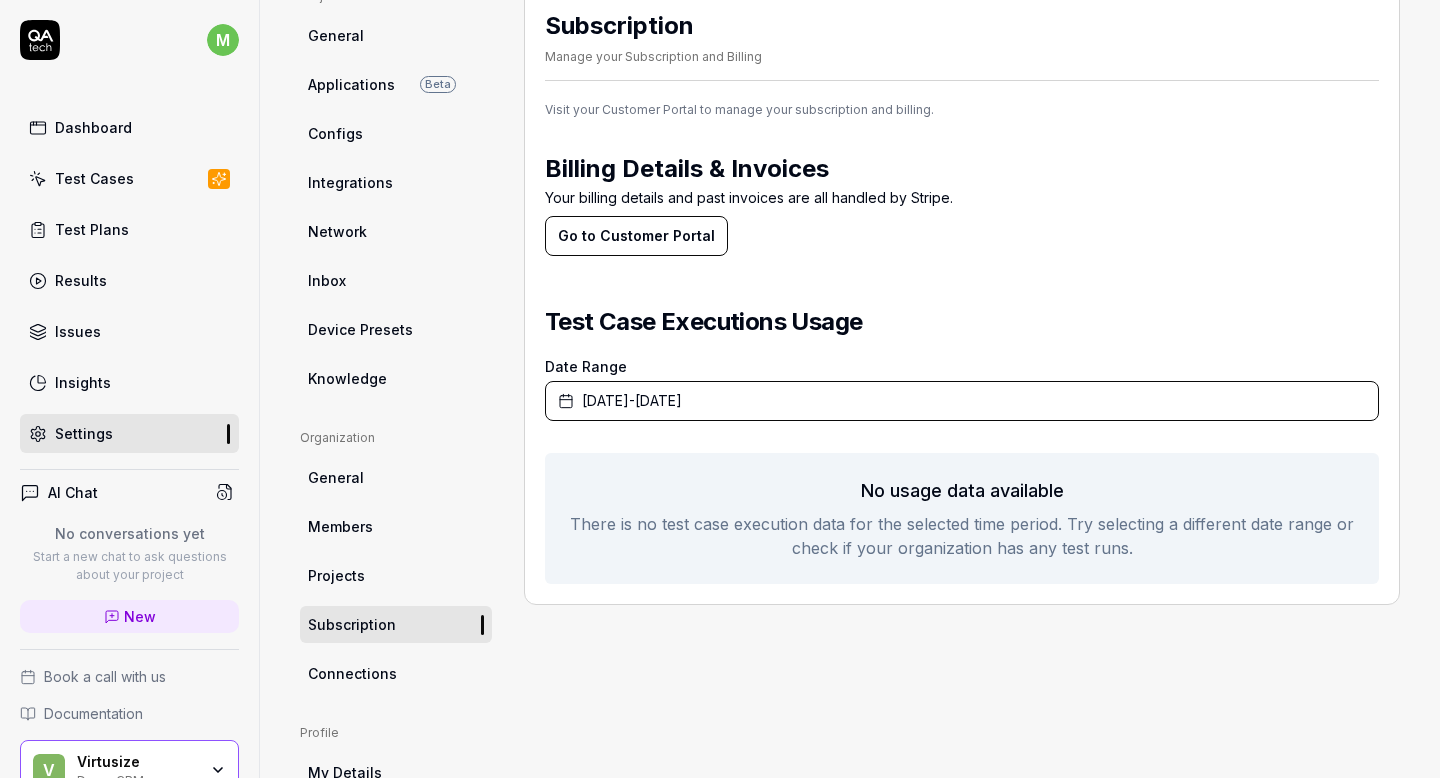 scroll, scrollTop: 119, scrollLeft: 0, axis: vertical 